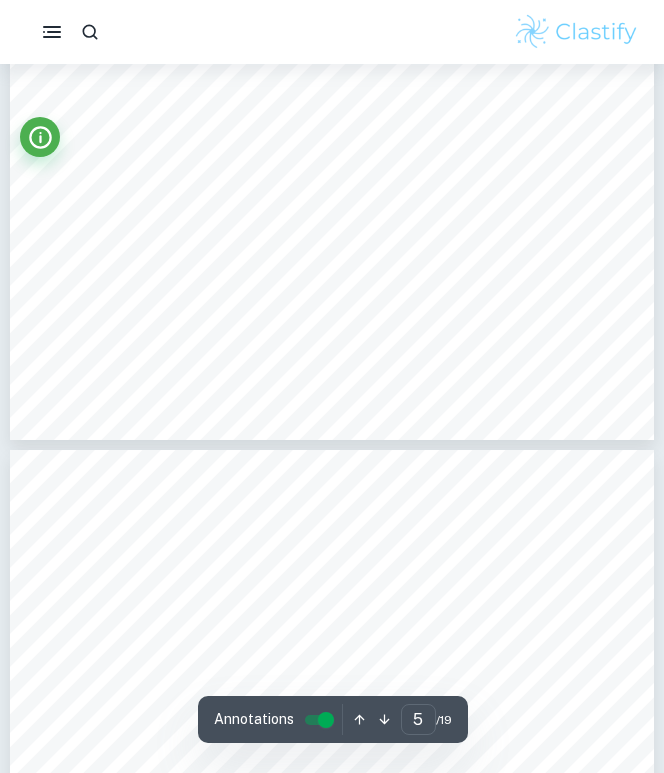 scroll, scrollTop: 4062, scrollLeft: 0, axis: vertical 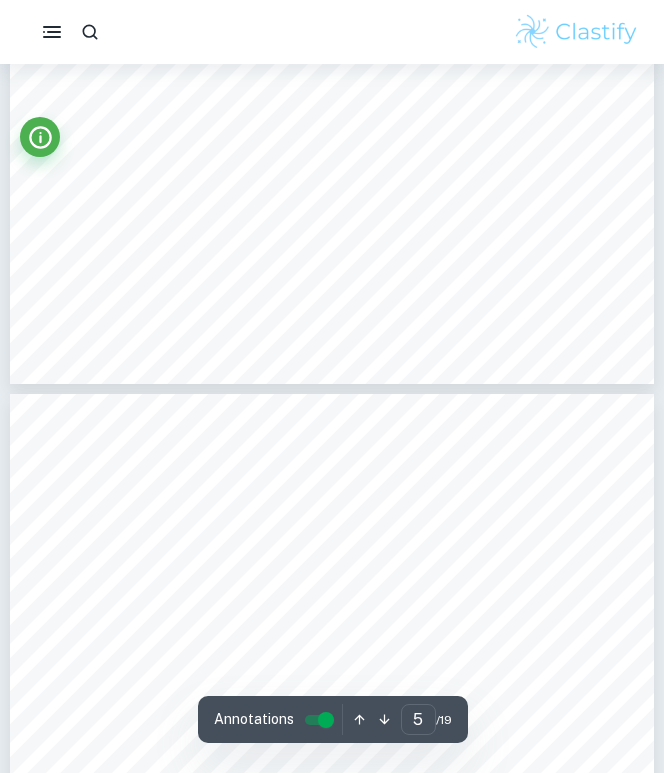 type on "6" 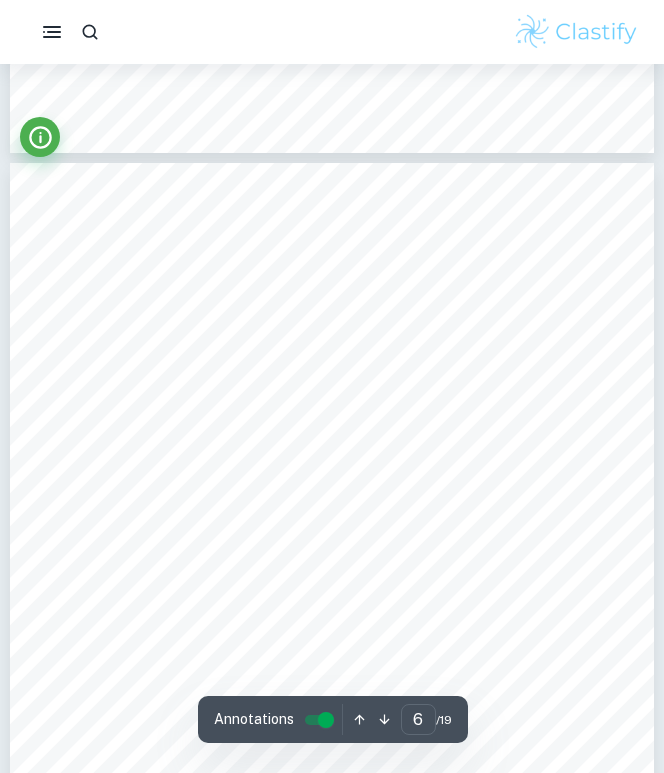 scroll, scrollTop: 4347, scrollLeft: 0, axis: vertical 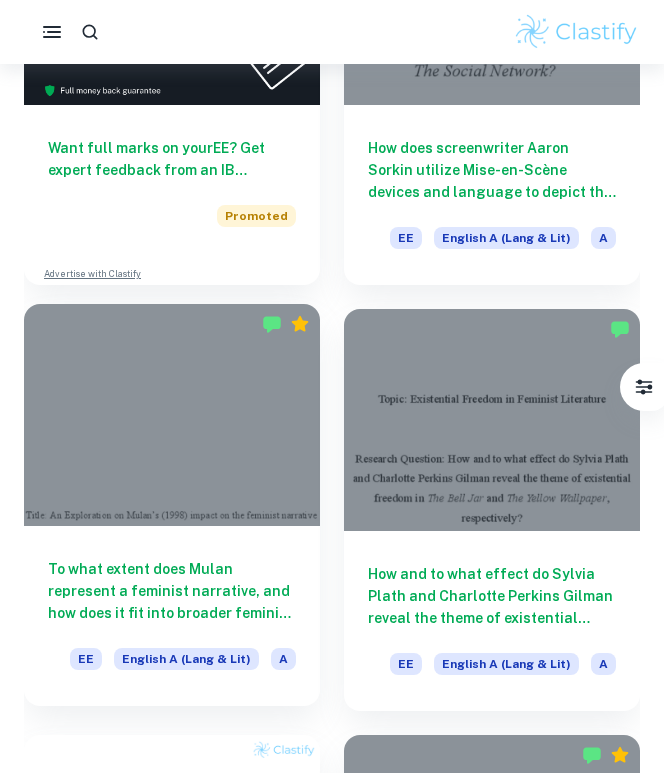 click on "To what extent does Mulan represent a feminist narrative, and how does it fit into broader feminist discourses?" at bounding box center (172, 591) 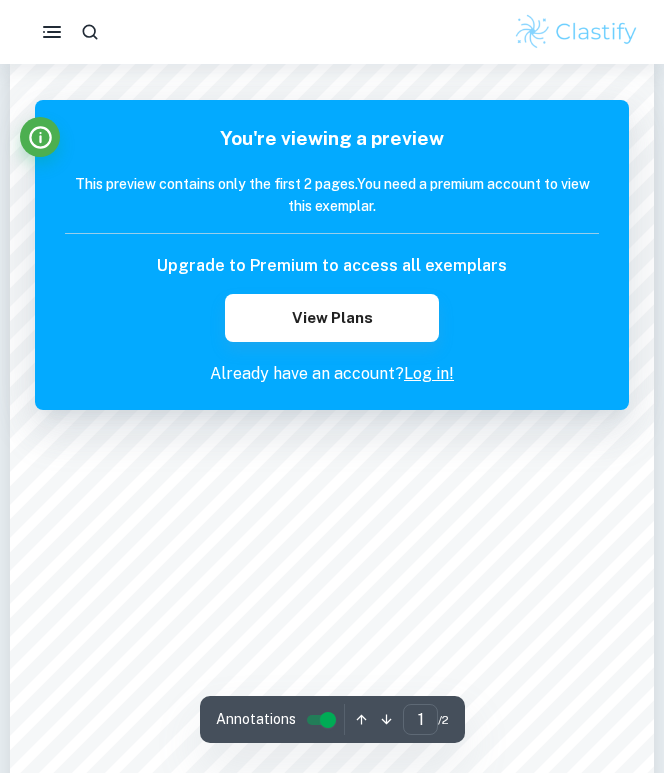 scroll, scrollTop: 35, scrollLeft: 0, axis: vertical 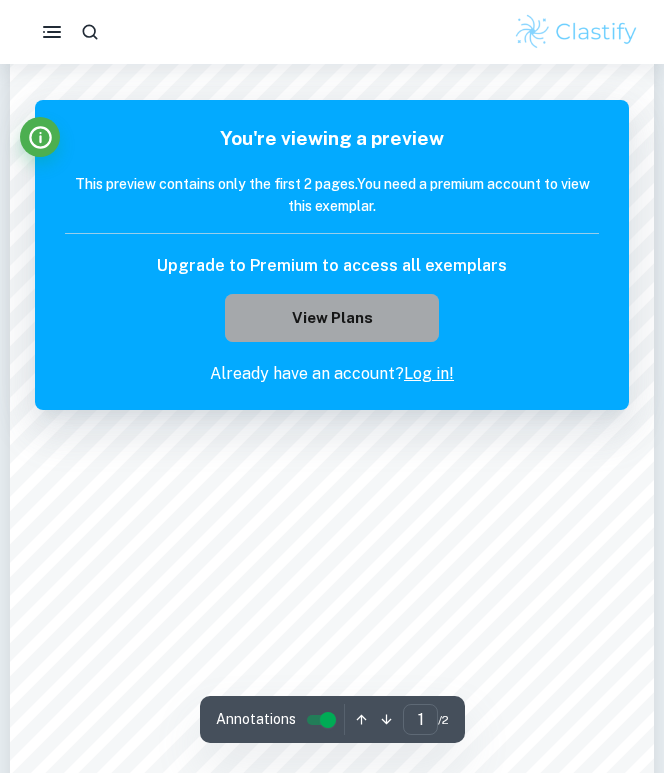 click on "View Plans" at bounding box center [332, 318] 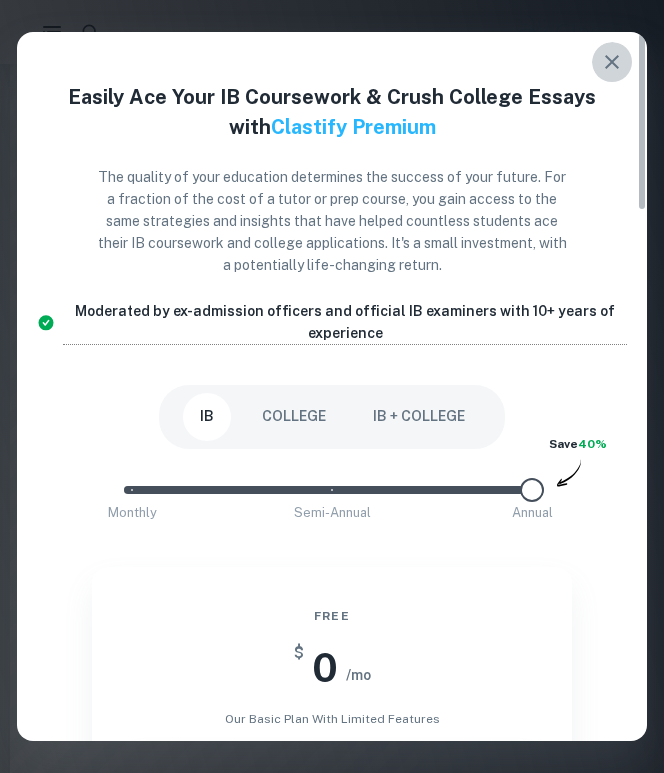 click 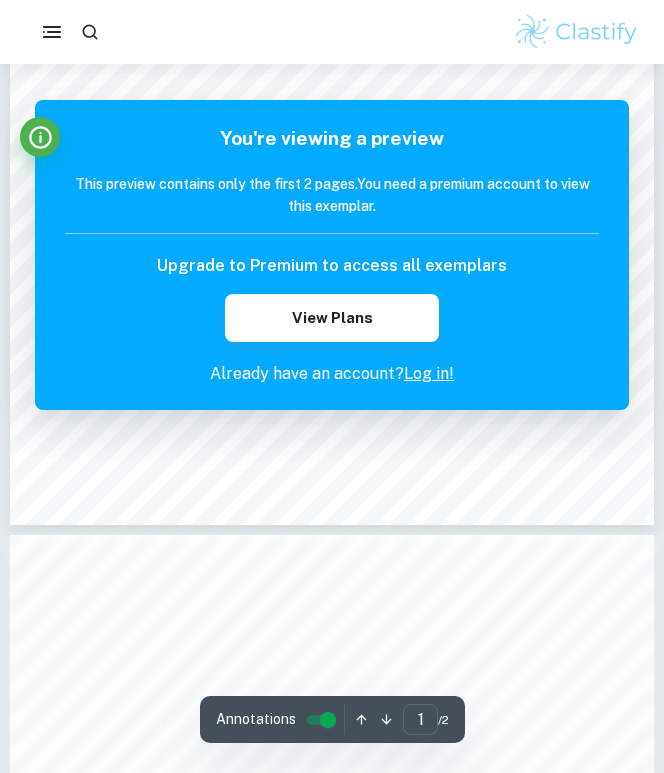 scroll, scrollTop: 477, scrollLeft: 0, axis: vertical 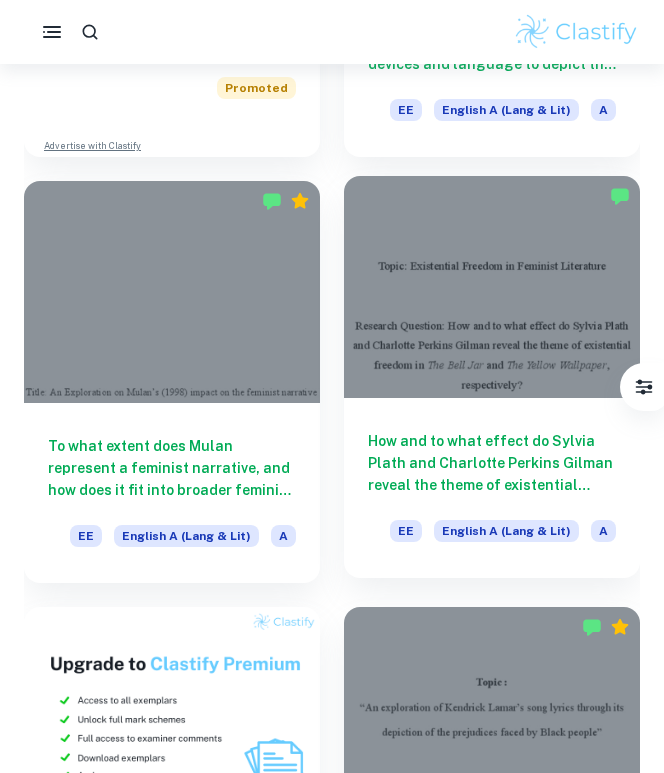 click on "How and to what effect do Sylvia Plath and Charlotte Perkins Gilman reveal the theme of existential freedom in The Bell Jar and The Yellow Wallpaper, respectively?" at bounding box center (492, 463) 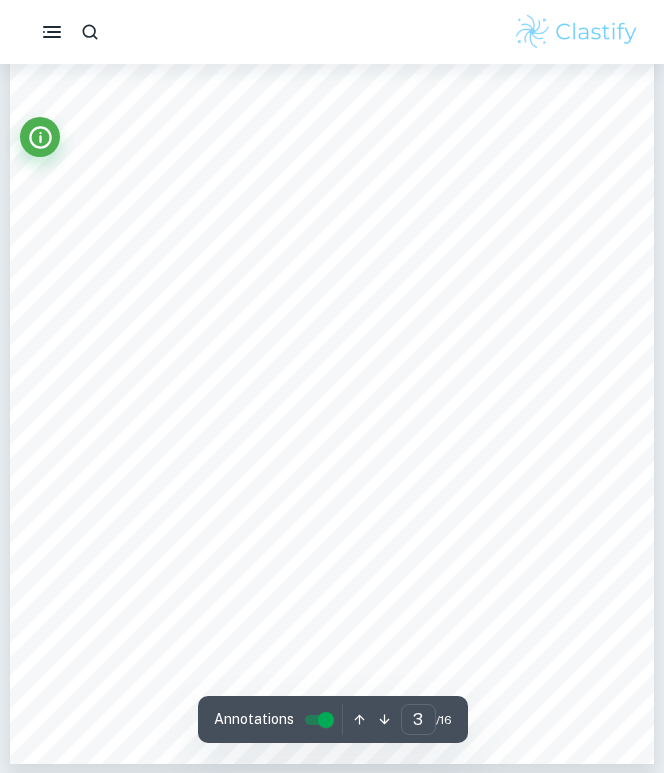 scroll, scrollTop: 2118, scrollLeft: 1, axis: both 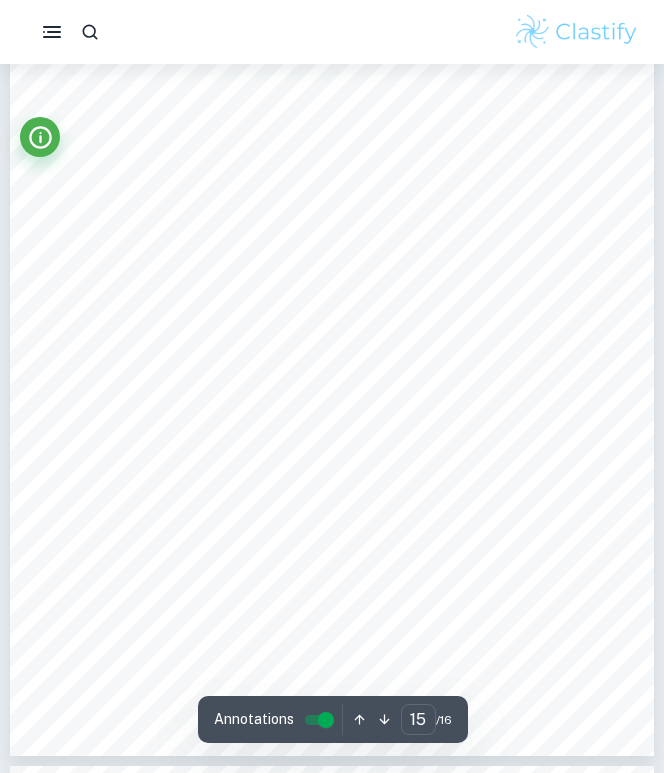type on "16" 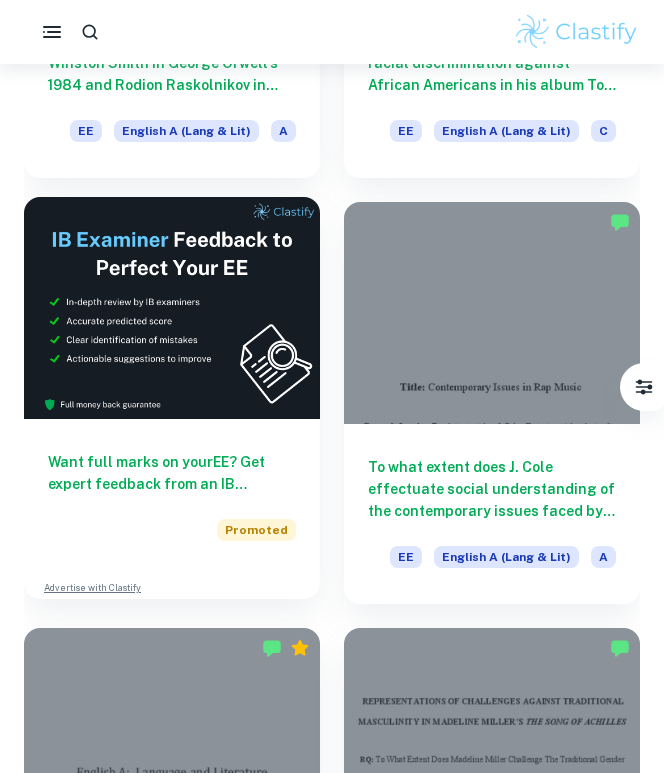 scroll, scrollTop: 3899, scrollLeft: 0, axis: vertical 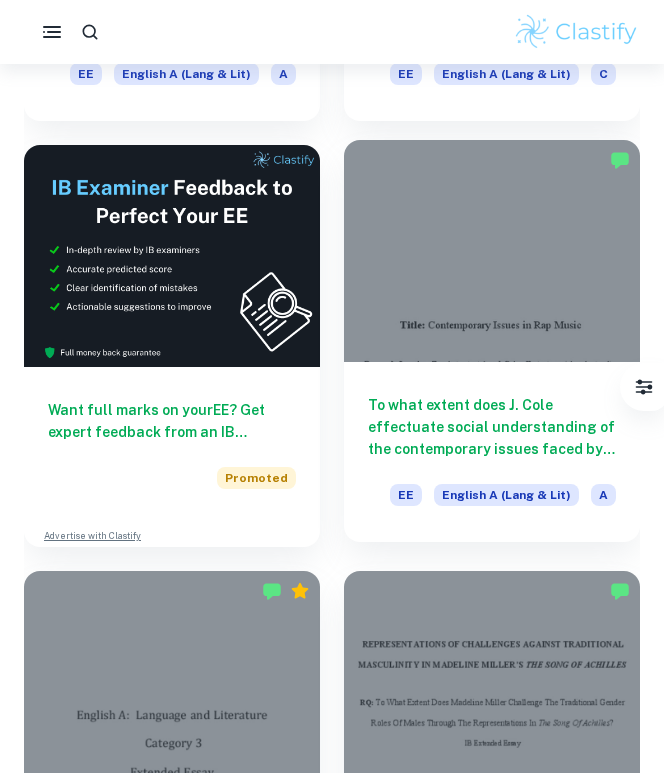 click on "To what extent does J. Cole effectuate social understanding of the contemporary issues faced by the Black community in America through his use of textual features in “4 Your Eyez Only”? EE English A (Lang & Lit) A" at bounding box center [492, 452] 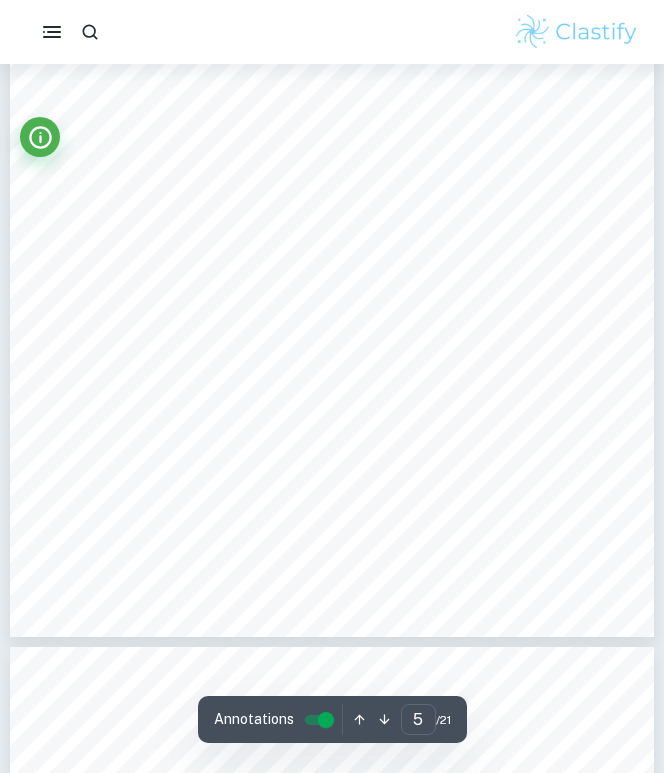 scroll, scrollTop: 3844, scrollLeft: 0, axis: vertical 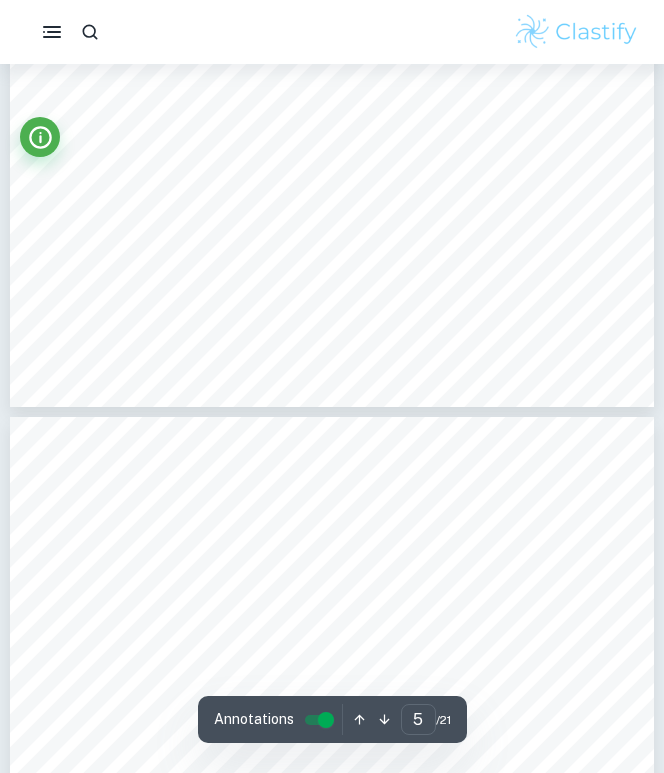 type on "6" 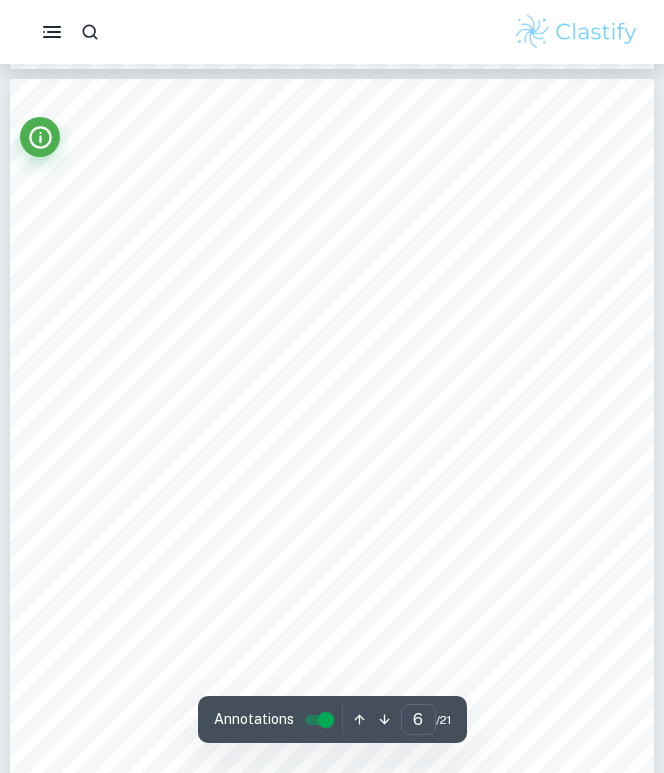 scroll, scrollTop: 4441, scrollLeft: 0, axis: vertical 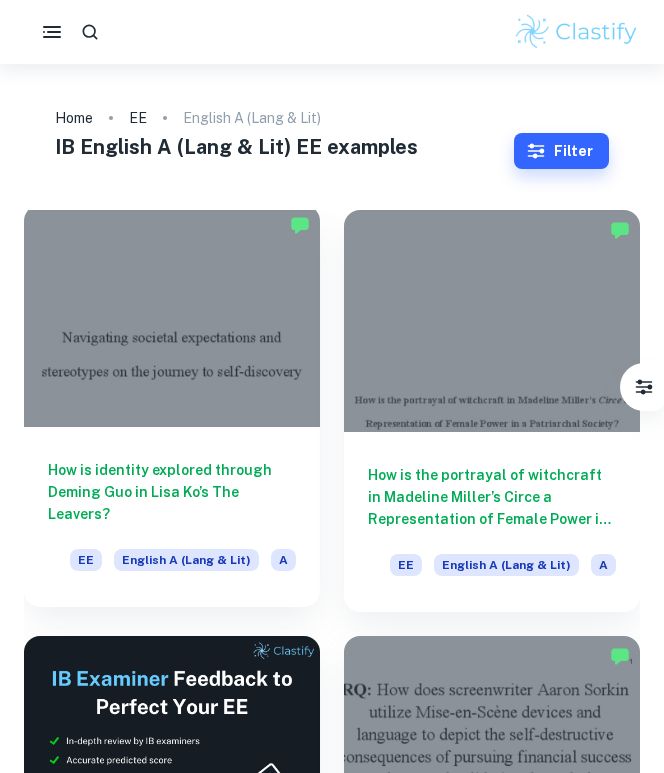 click on "How is identity explored through Deming Guo in Lisa Ko’s The Leavers?" at bounding box center [172, 492] 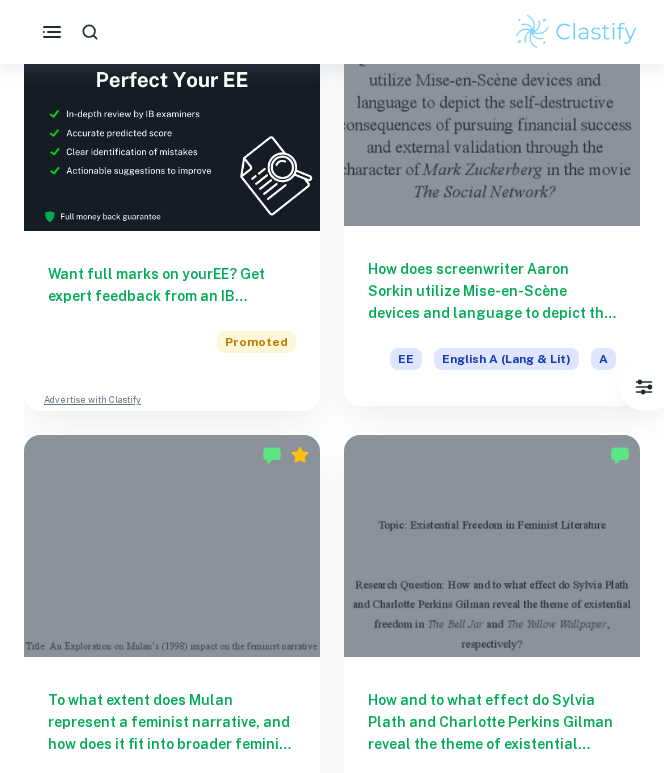 scroll, scrollTop: 631, scrollLeft: 0, axis: vertical 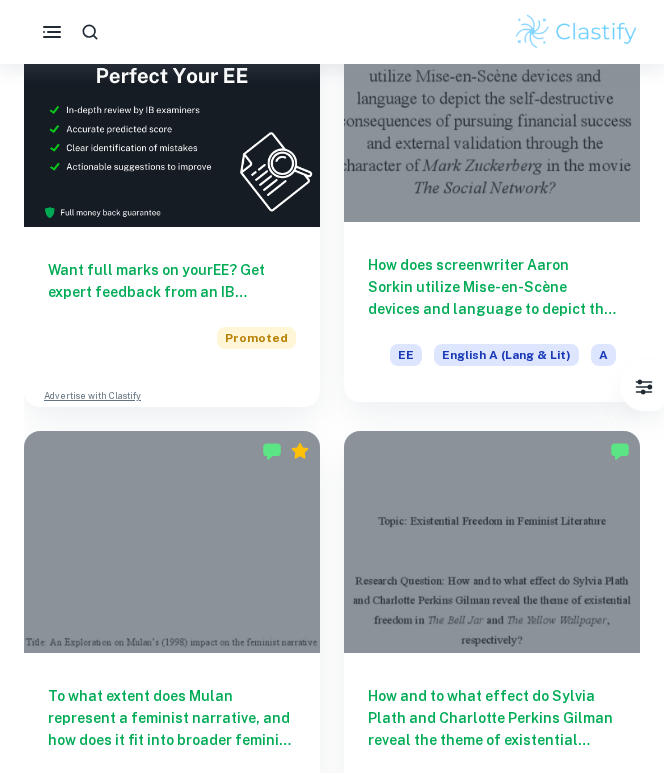 click on "How does screenwriter Aaron Sorkin utilize Mise-en-Scène devices and language to depict the self-destructive consequences of pursuing financial success and external validation through the character of Mark Zuckerberg in the movie The Social Network?" at bounding box center [492, 287] 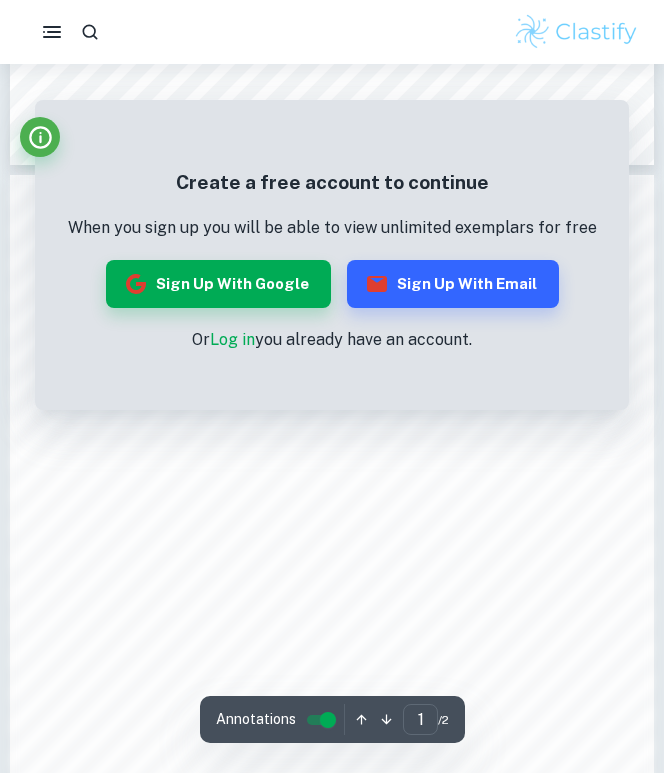 scroll, scrollTop: 753, scrollLeft: 0, axis: vertical 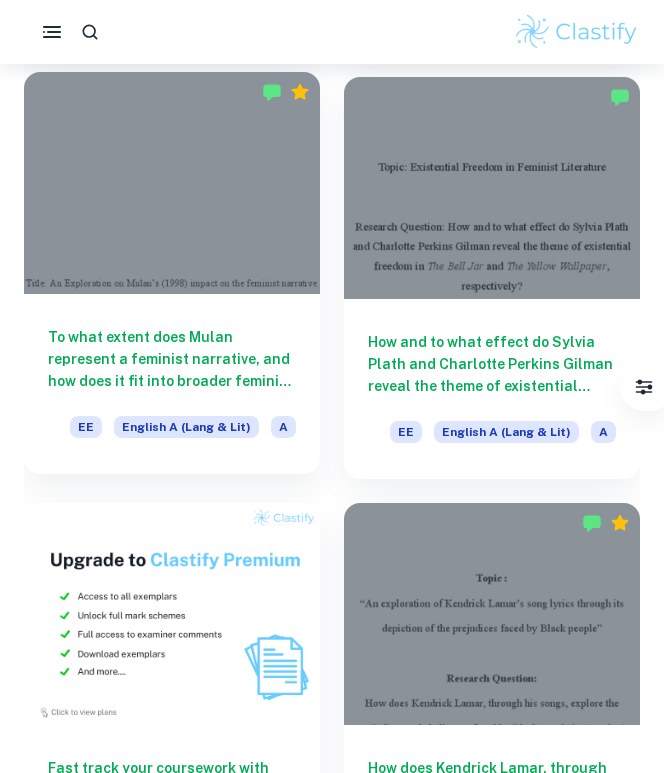 click on "To what extent does Mulan represent a feminist narrative, and how does it fit into broader feminist discourses?" at bounding box center (172, 359) 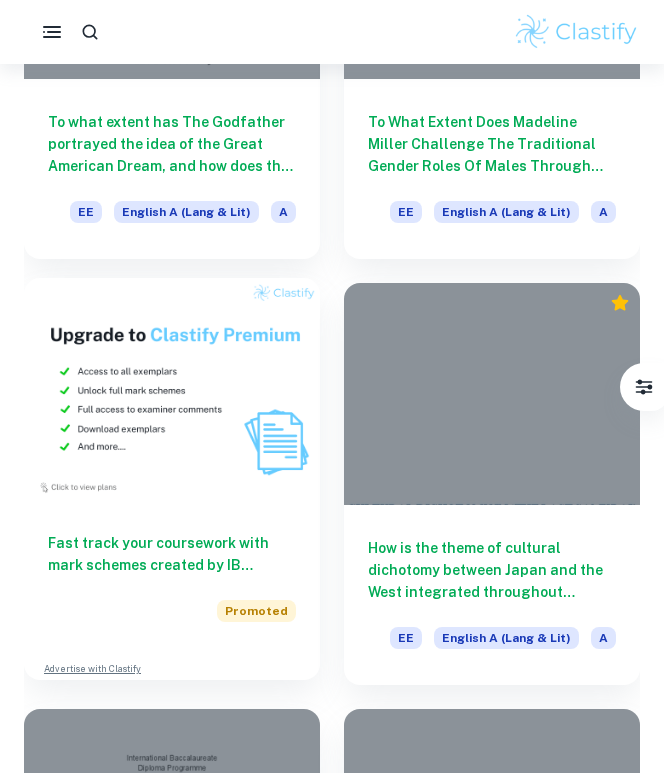 scroll, scrollTop: 4607, scrollLeft: 0, axis: vertical 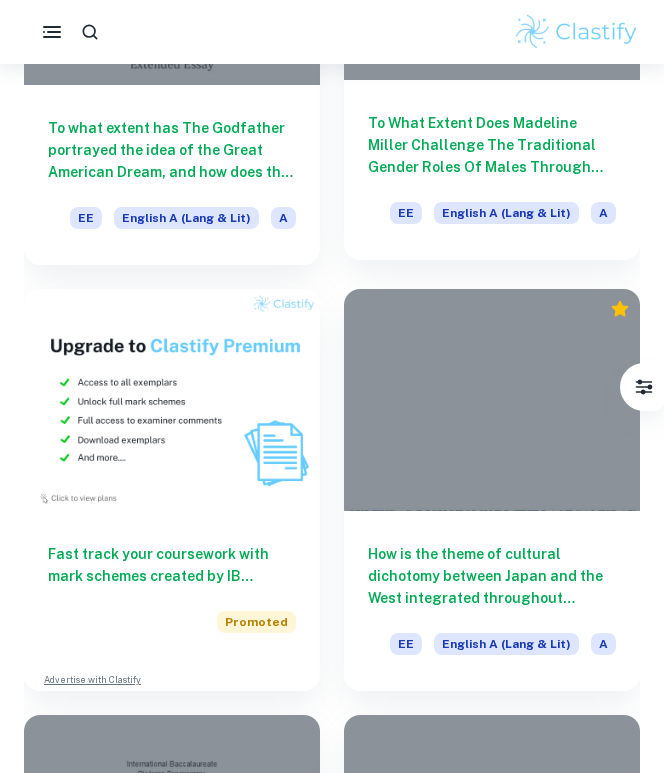 click on "To What Extent Does Madeline Miller Challenge The Traditional Gender Roles Of Males Through The Representations In The Song Of Achilles?" at bounding box center (492, 145) 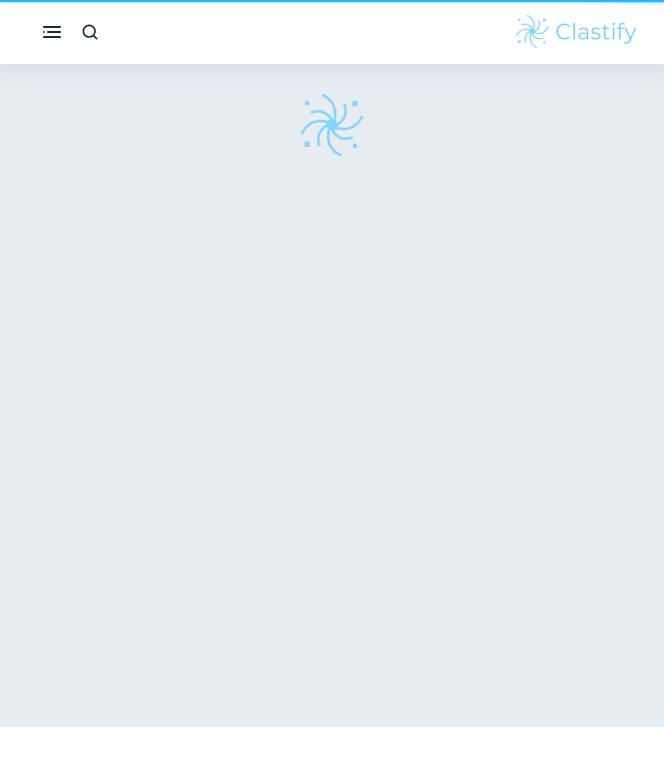 scroll, scrollTop: 0, scrollLeft: 0, axis: both 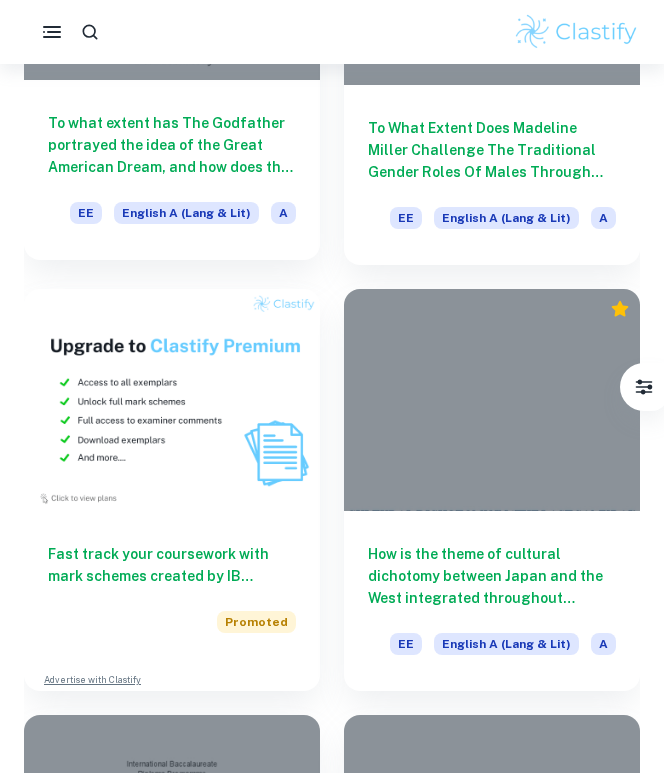 click on "To what extent has The Godfather portrayed the idea of the Great American Dream, and how does the movie challenge the myths related to this American ideal?" at bounding box center (172, 145) 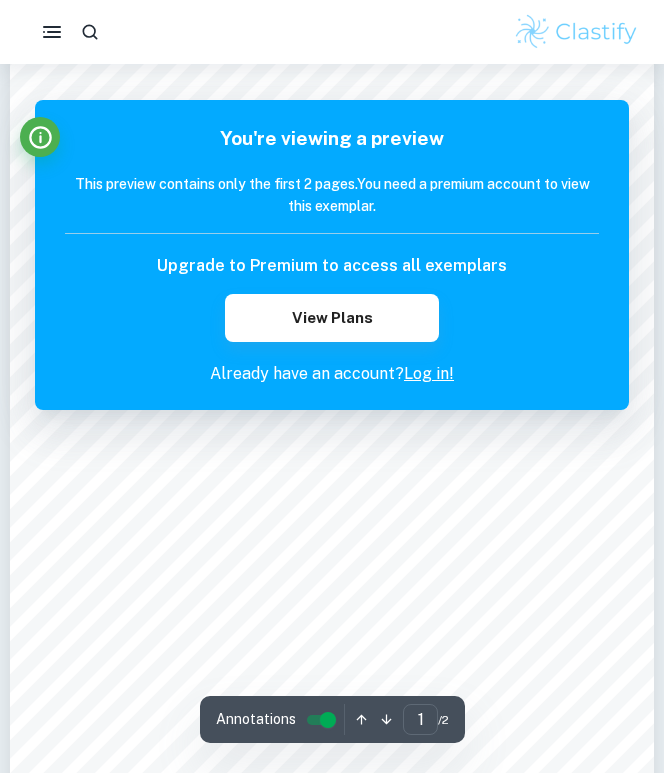 scroll, scrollTop: 43, scrollLeft: 1, axis: both 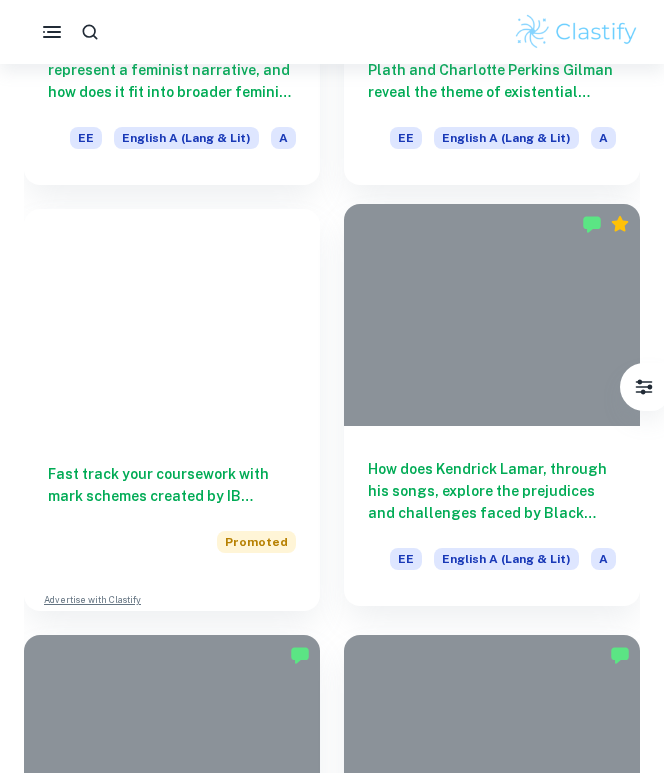 click on "How does Kendrick Lamar, through his songs, explore the prejudices and challenges faced by Black people in America?" at bounding box center [492, 491] 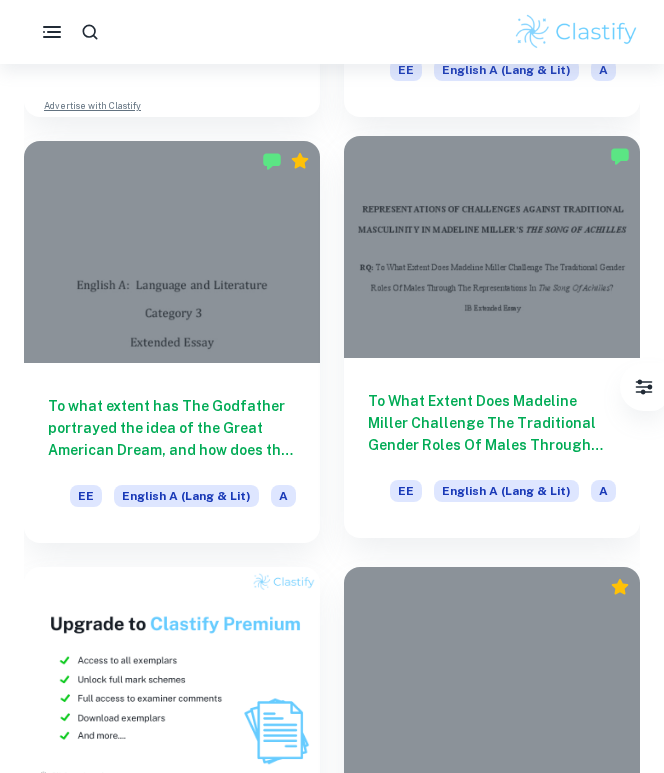 scroll, scrollTop: 4341, scrollLeft: 0, axis: vertical 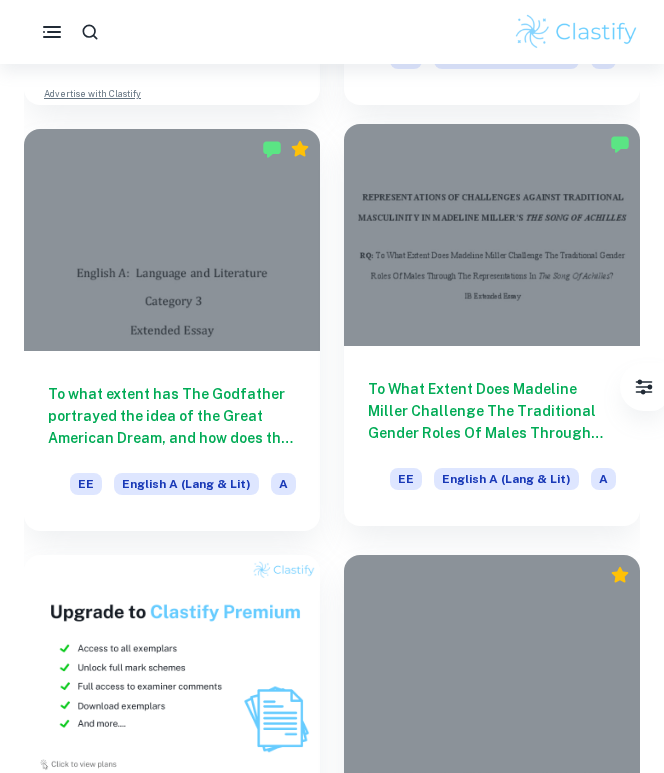 click on "To What Extent Does Madeline Miller Challenge The Traditional Gender Roles Of Males Through The Representations In The Song Of Achilles?" at bounding box center (492, 411) 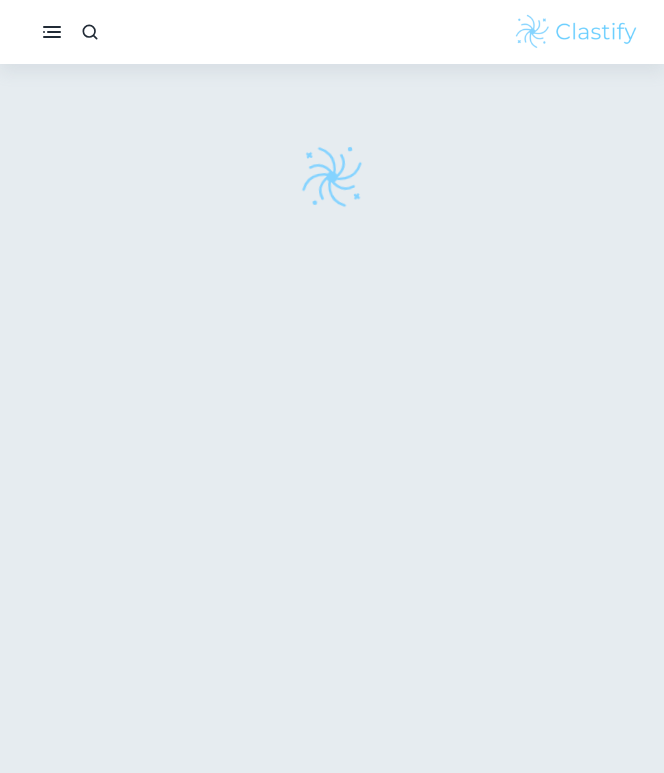 scroll, scrollTop: 18, scrollLeft: 1, axis: both 